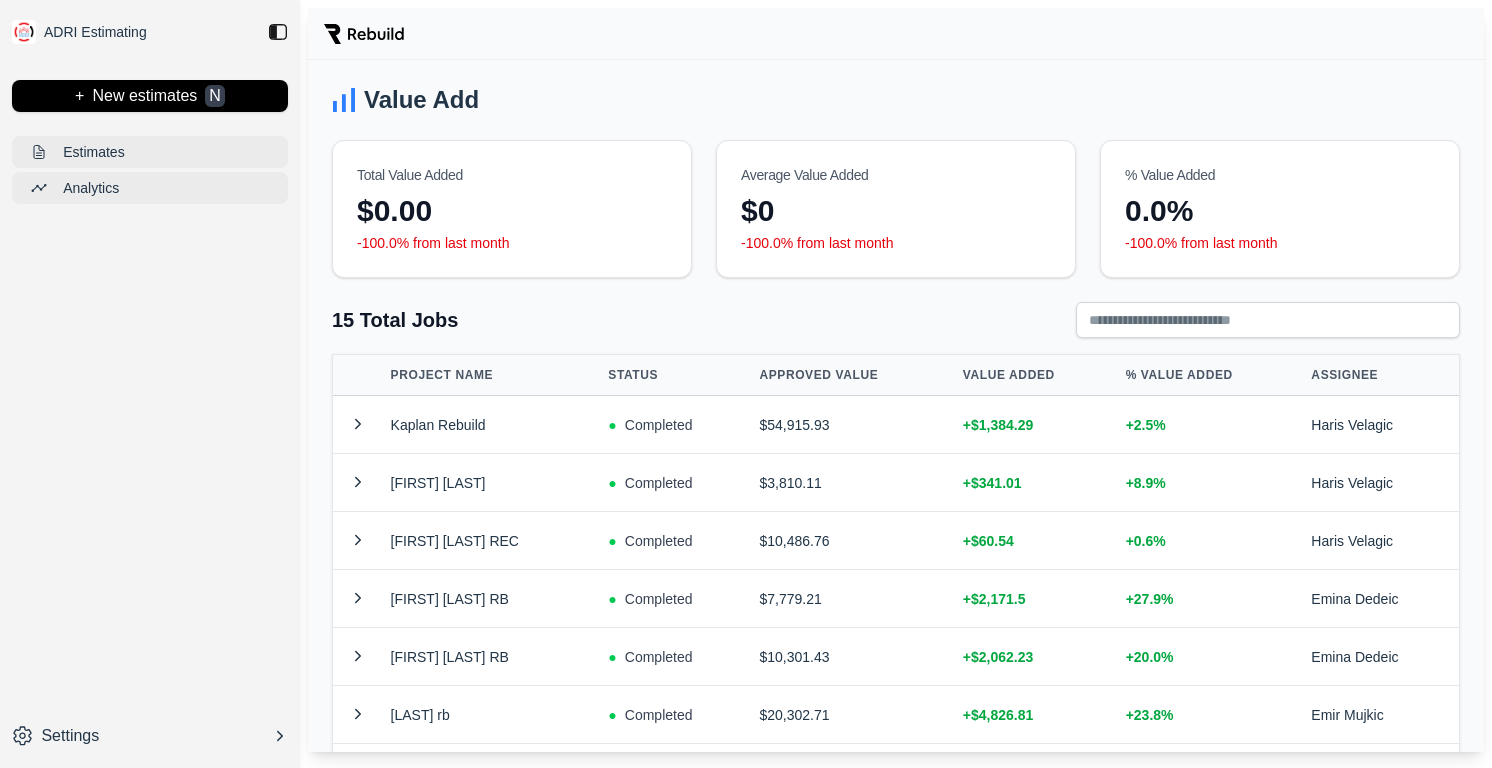 scroll, scrollTop: 0, scrollLeft: 0, axis: both 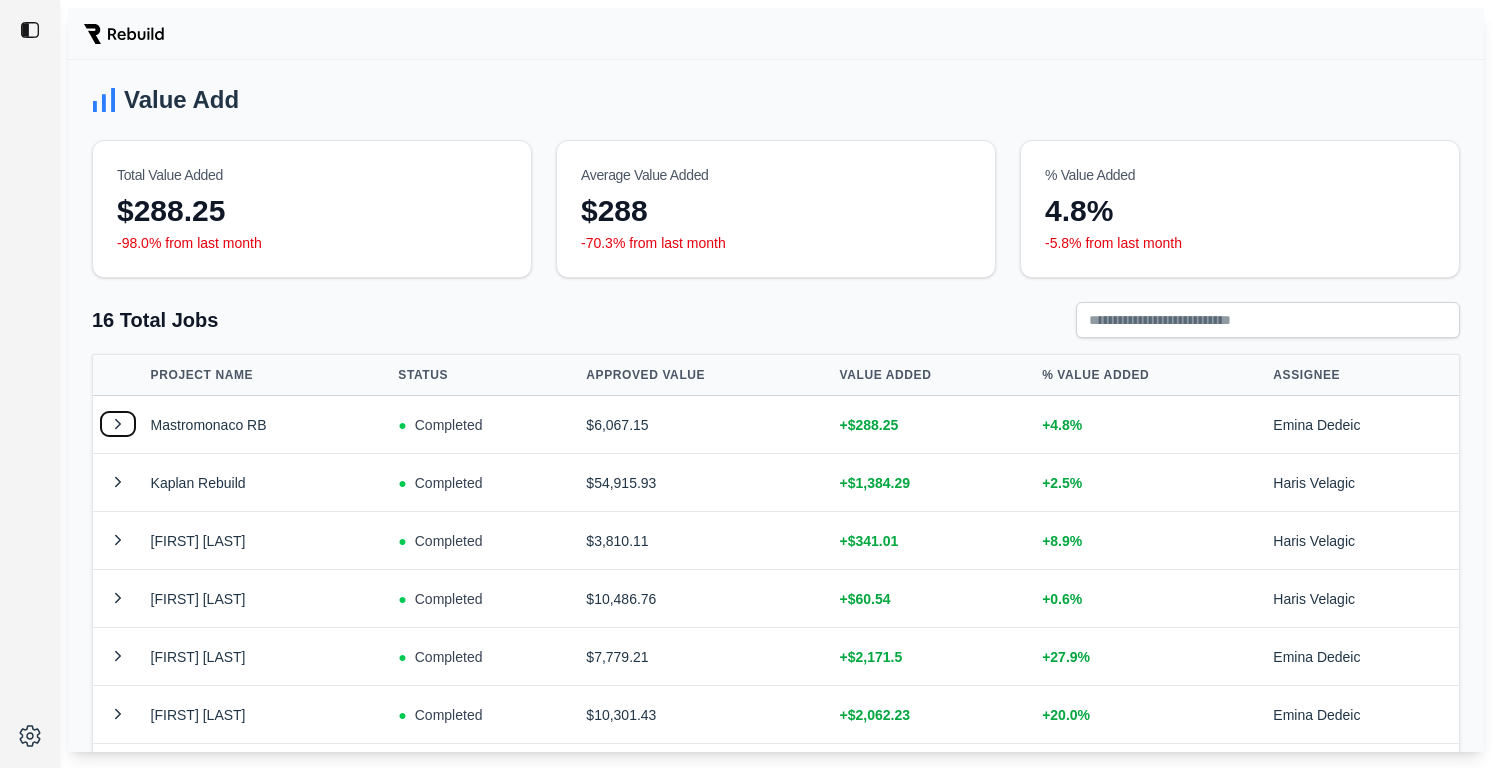 click at bounding box center [118, 424] 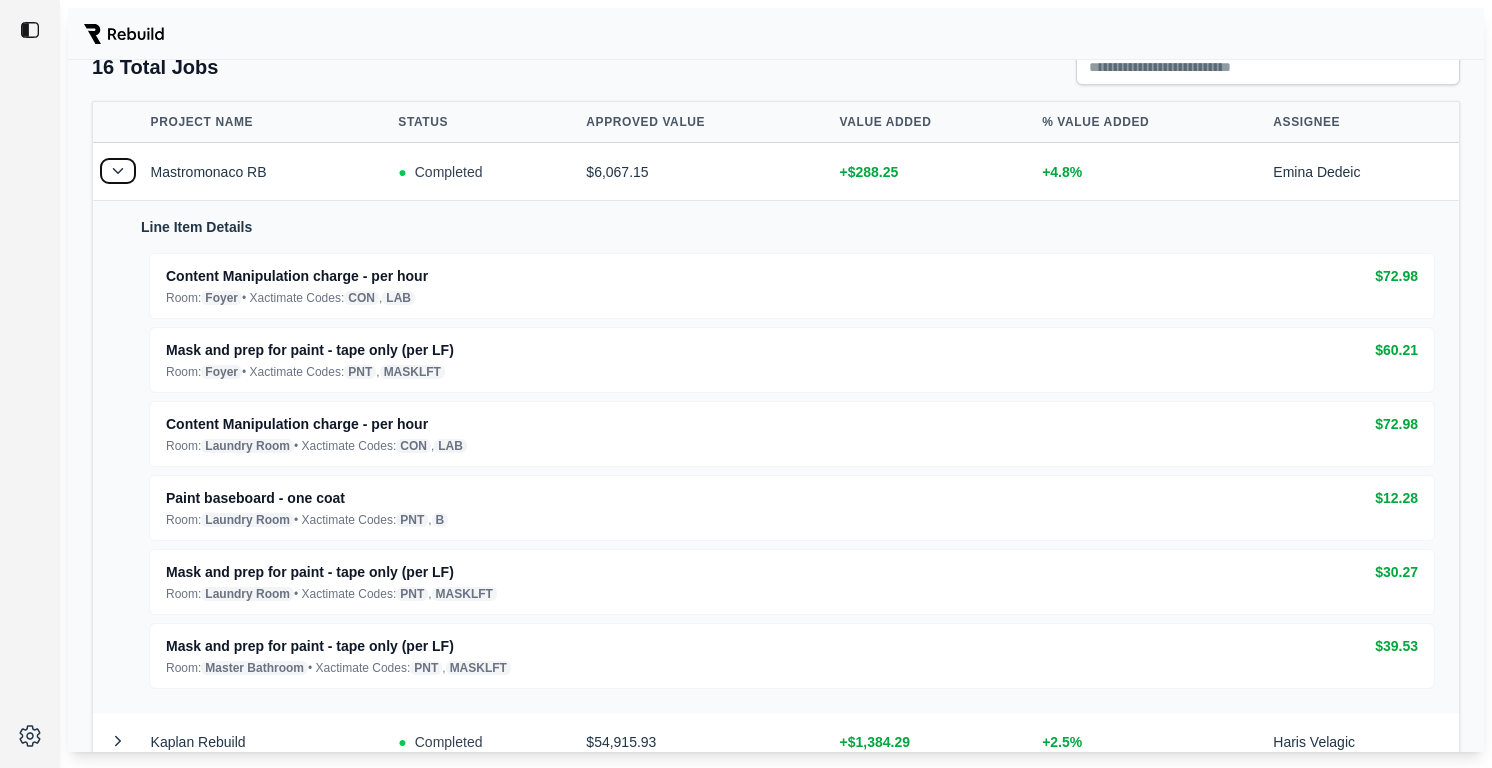 scroll, scrollTop: 269, scrollLeft: 0, axis: vertical 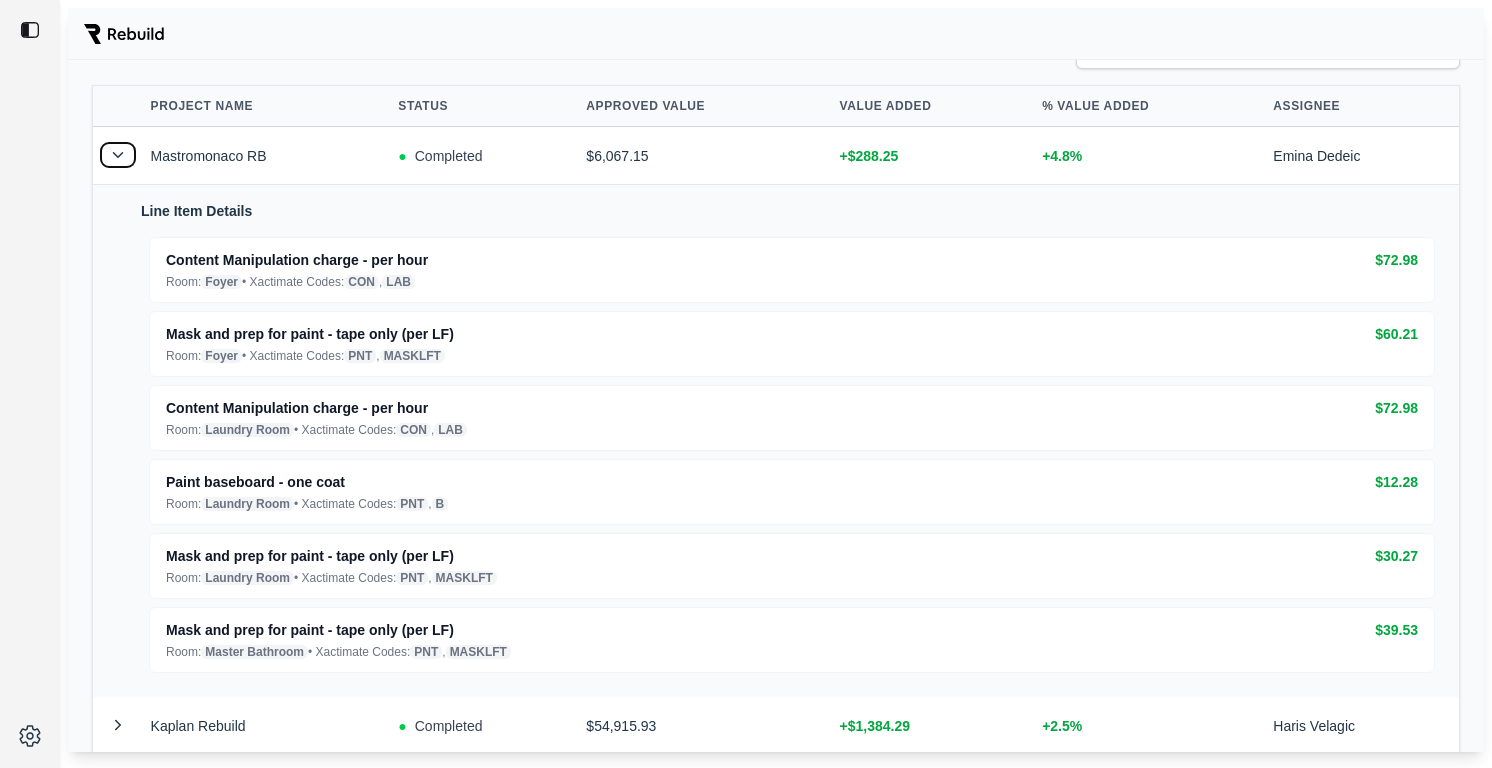 click at bounding box center [118, 155] 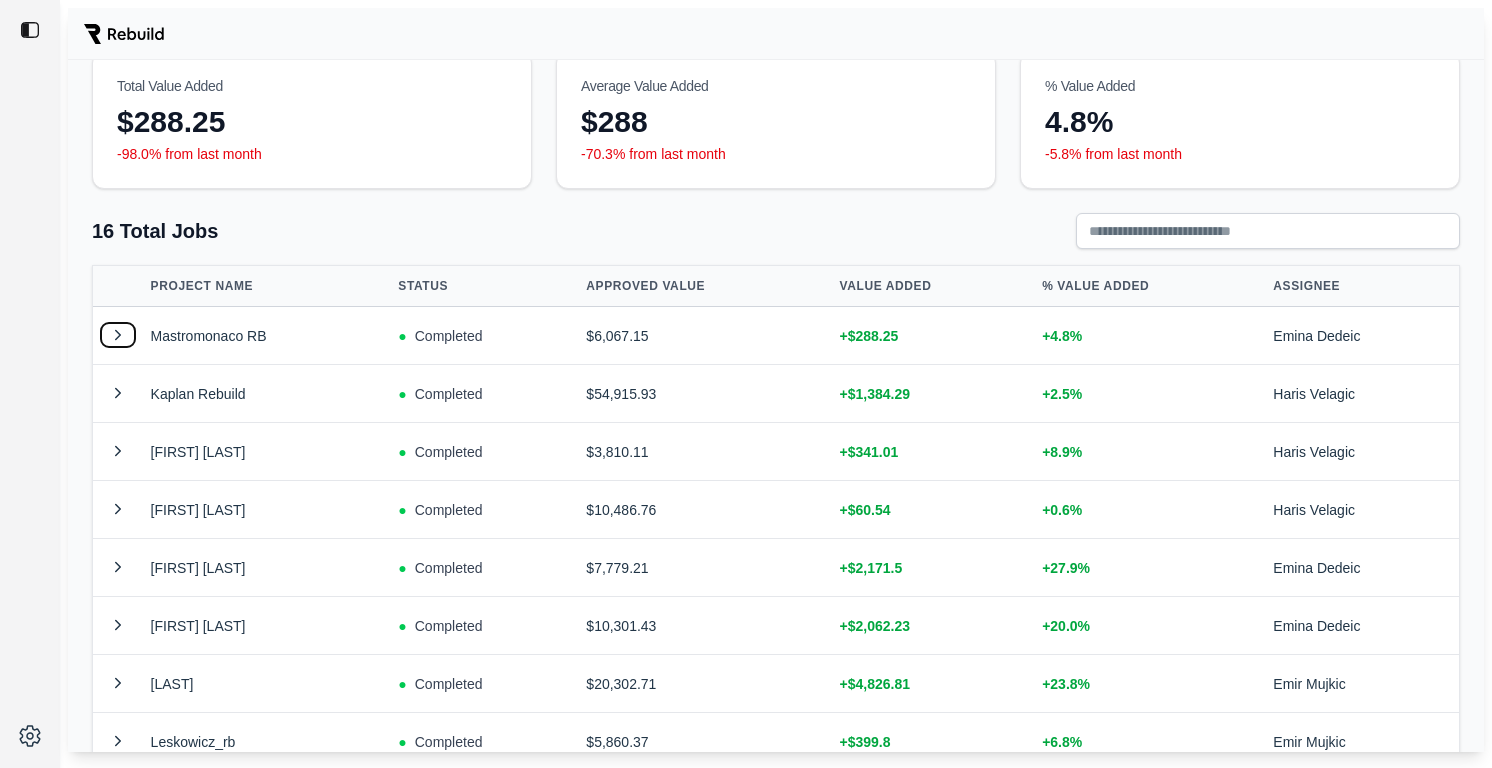 scroll, scrollTop: 0, scrollLeft: 0, axis: both 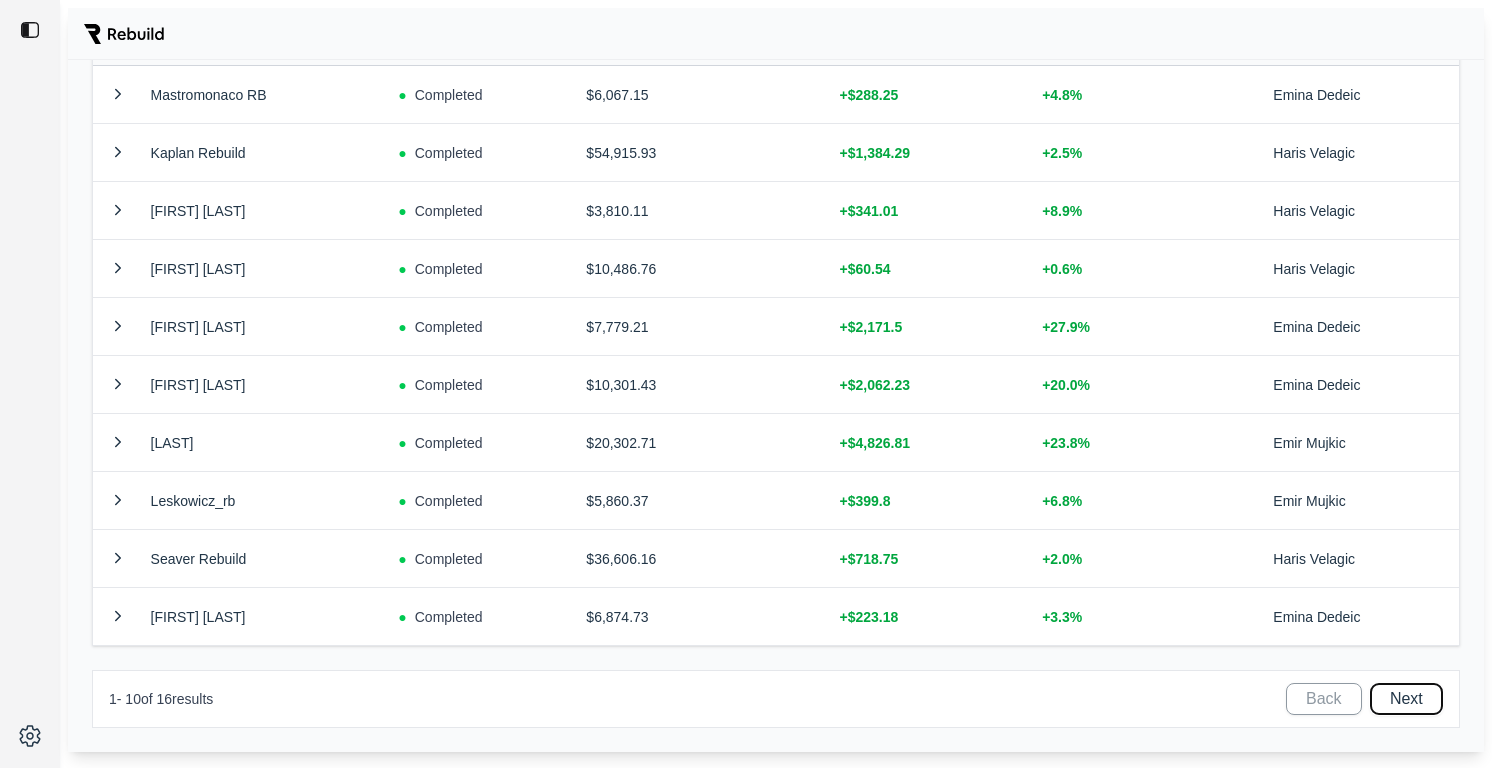 click on "Next" at bounding box center (1406, 699) 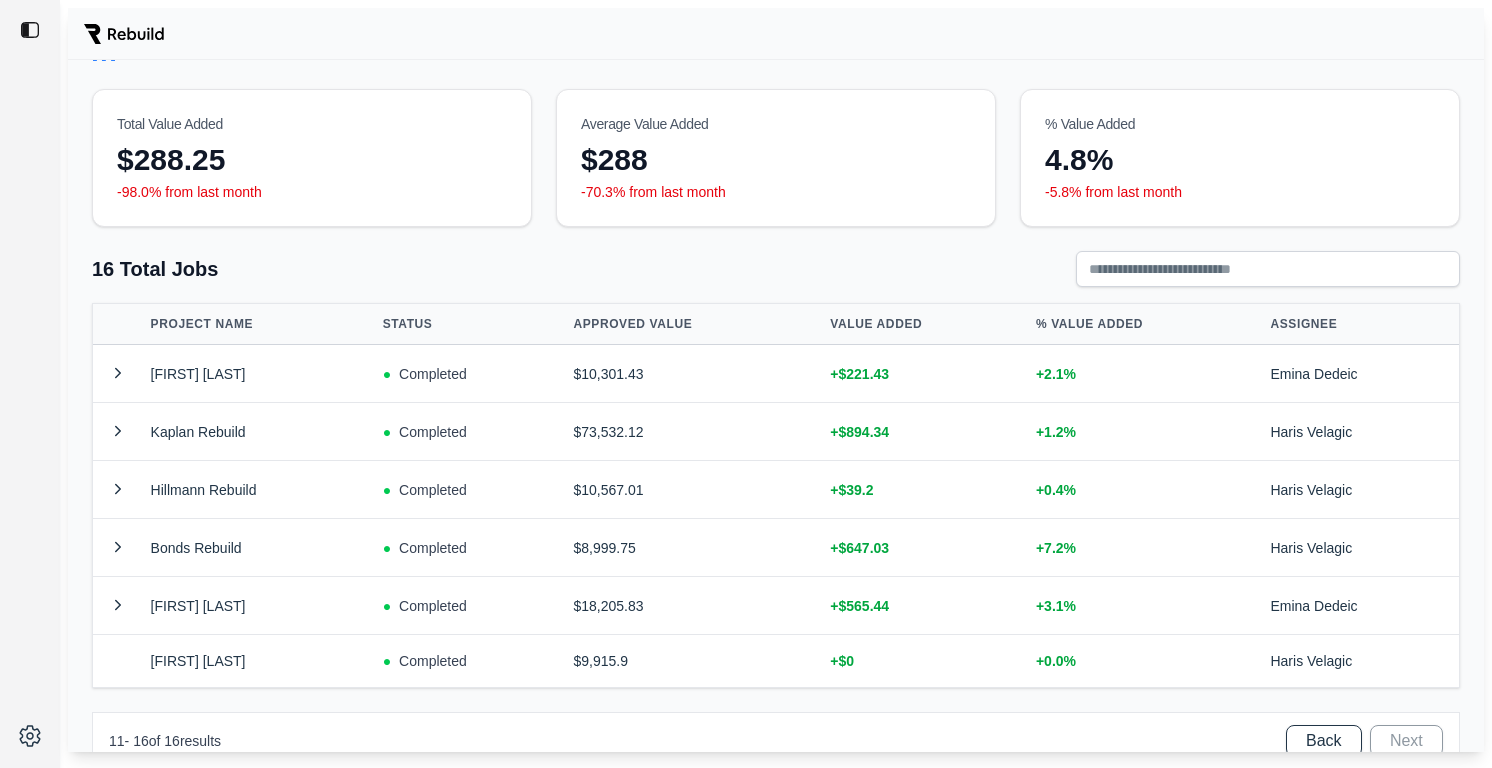 scroll, scrollTop: 93, scrollLeft: 0, axis: vertical 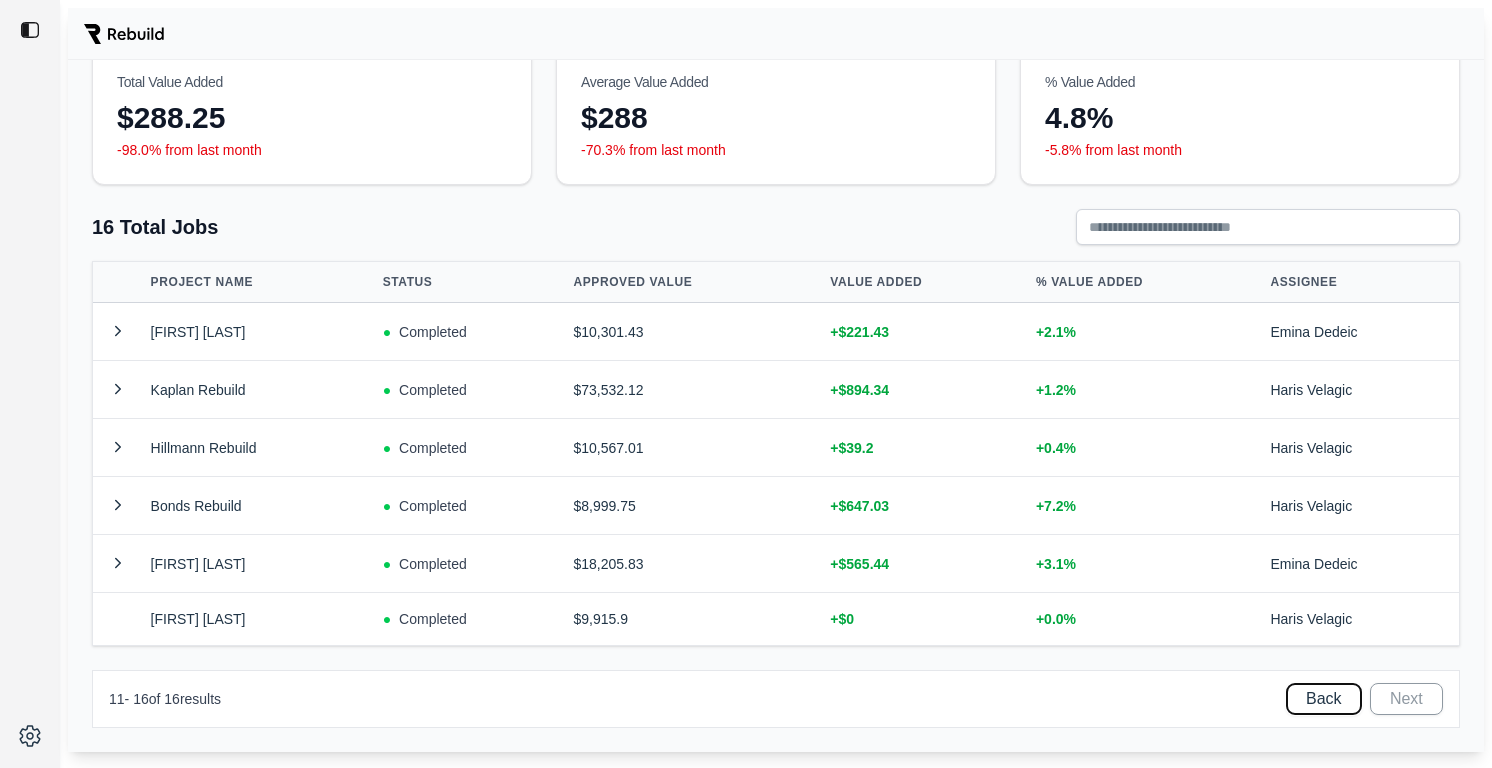 click on "Back" at bounding box center [1324, 699] 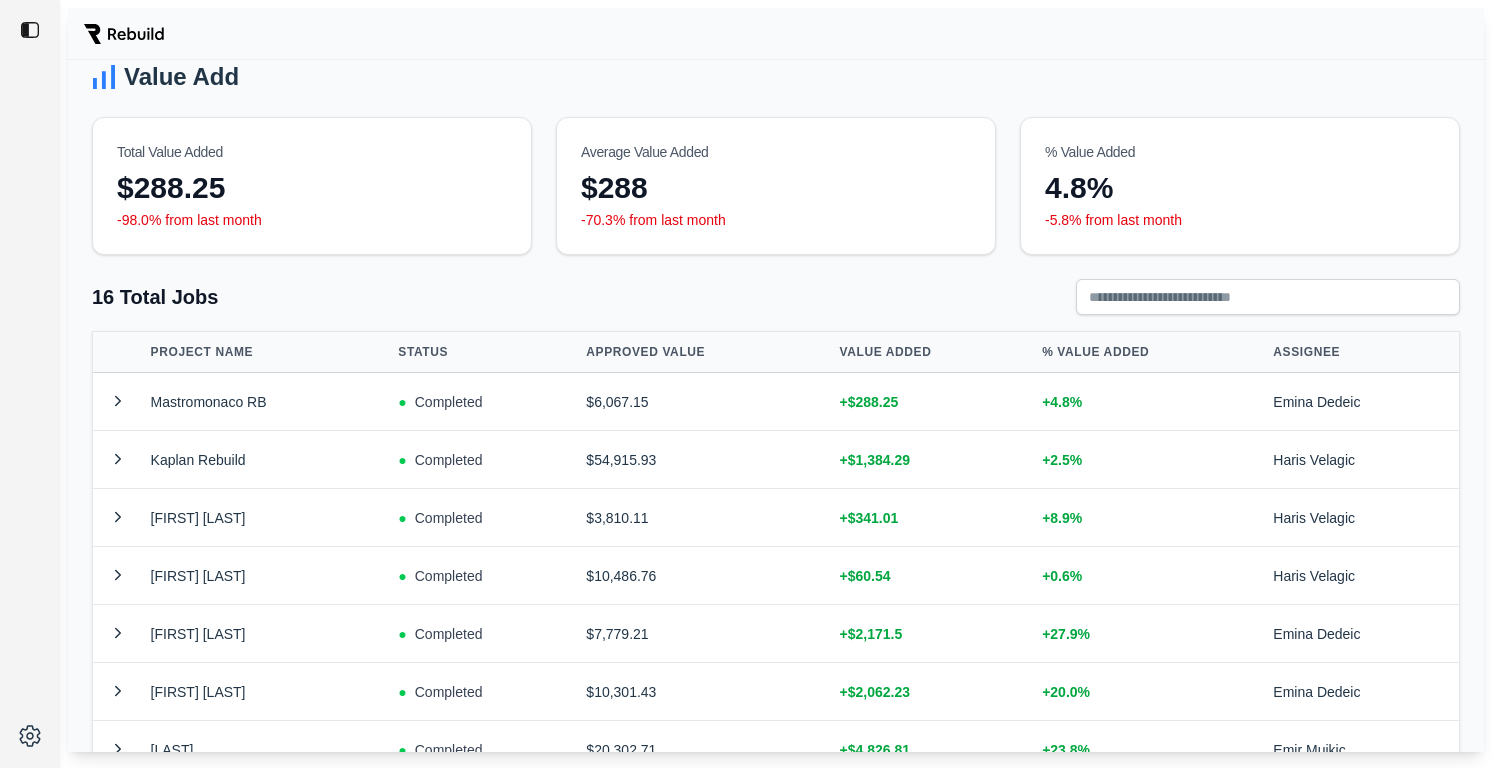 scroll, scrollTop: 0, scrollLeft: 0, axis: both 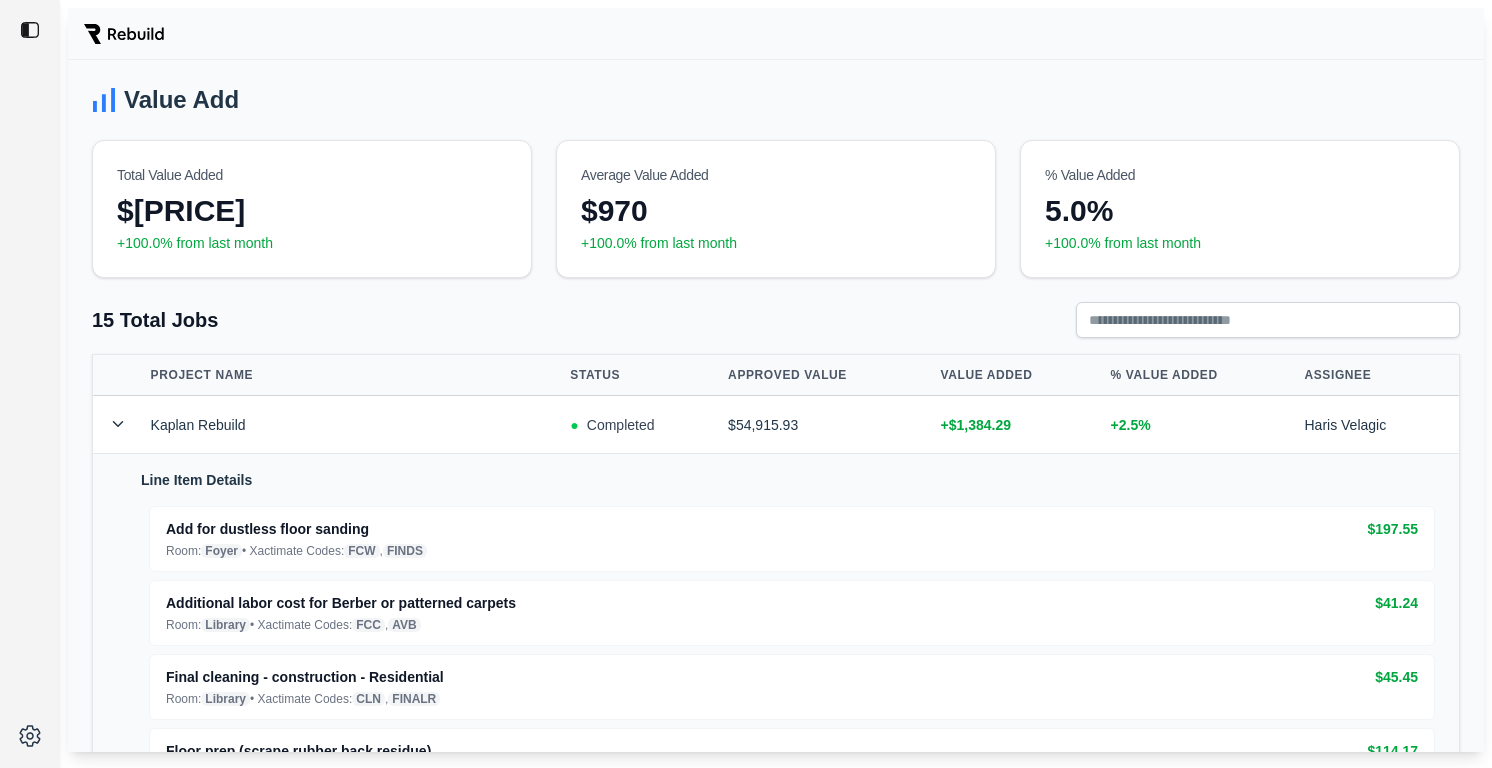 click at bounding box center [30, 30] 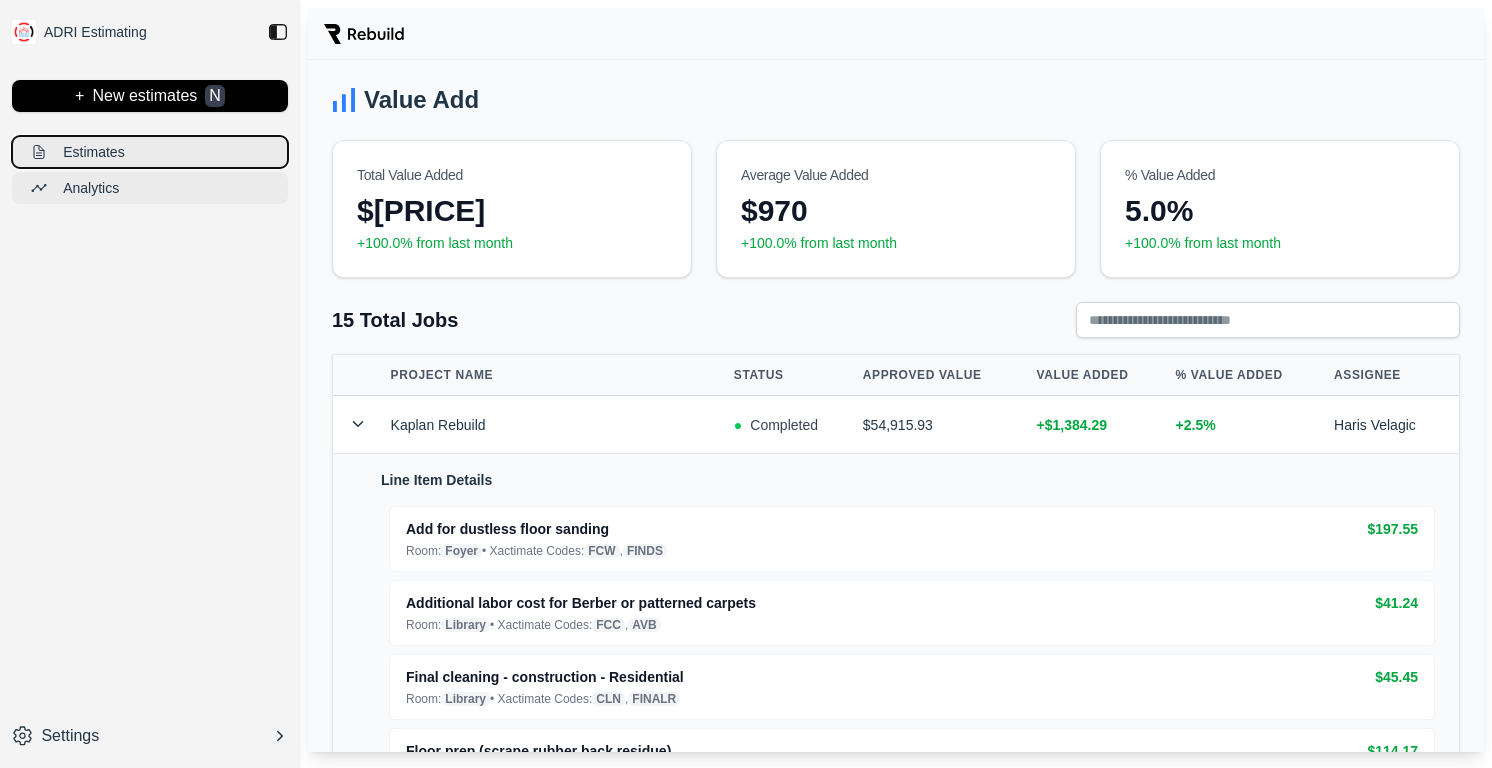 click on "Estimates" at bounding box center (93, 152) 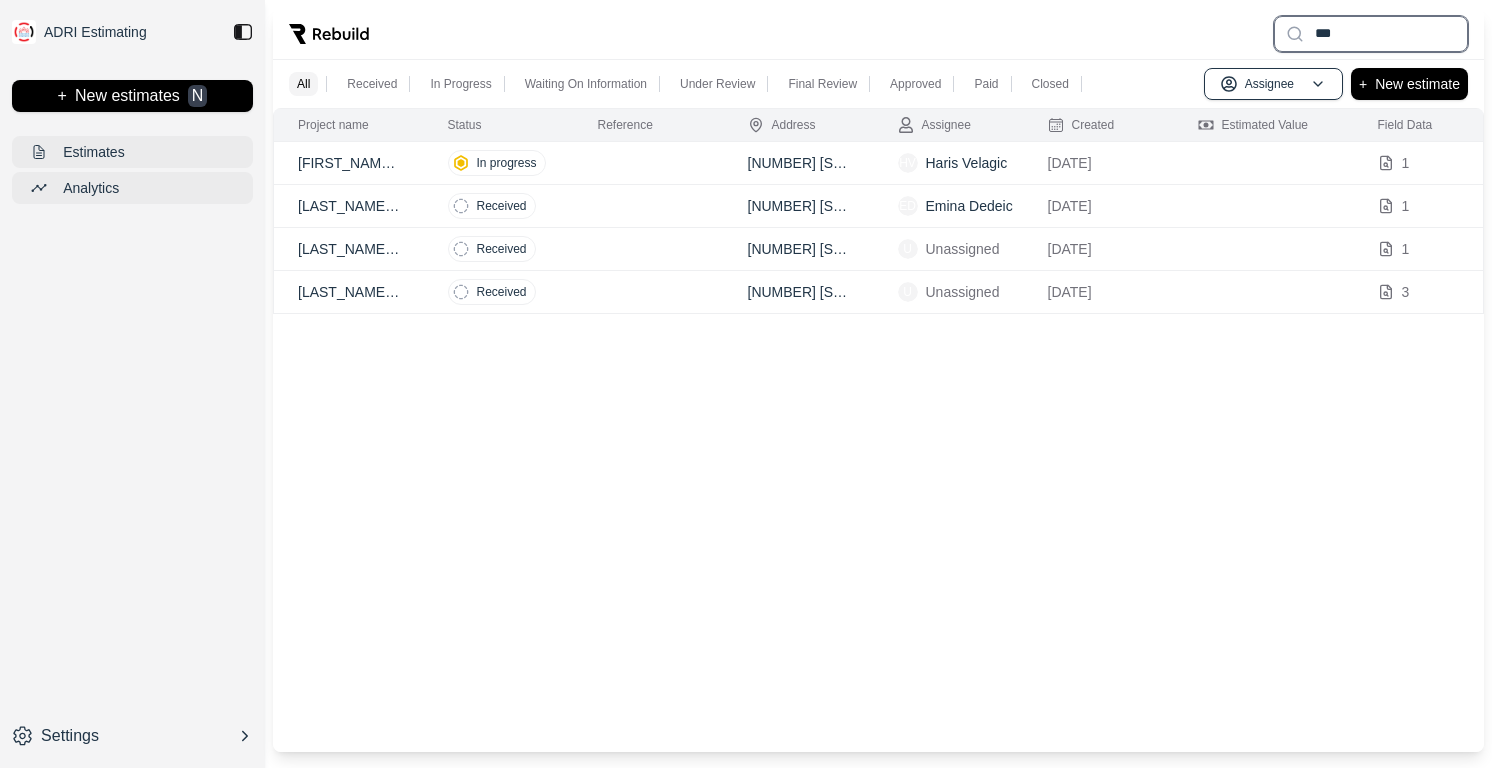click on "***" at bounding box center [1371, 34] 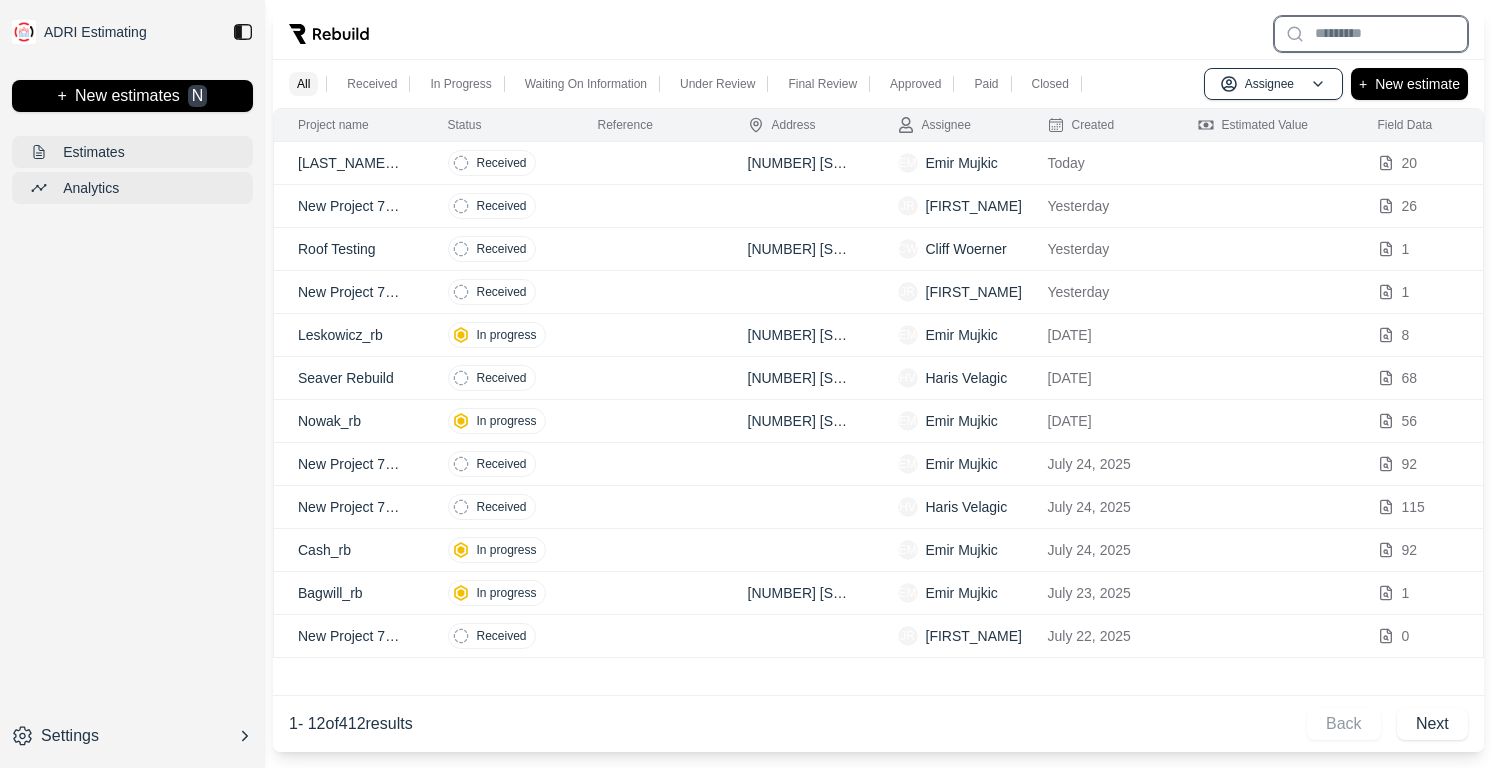 type 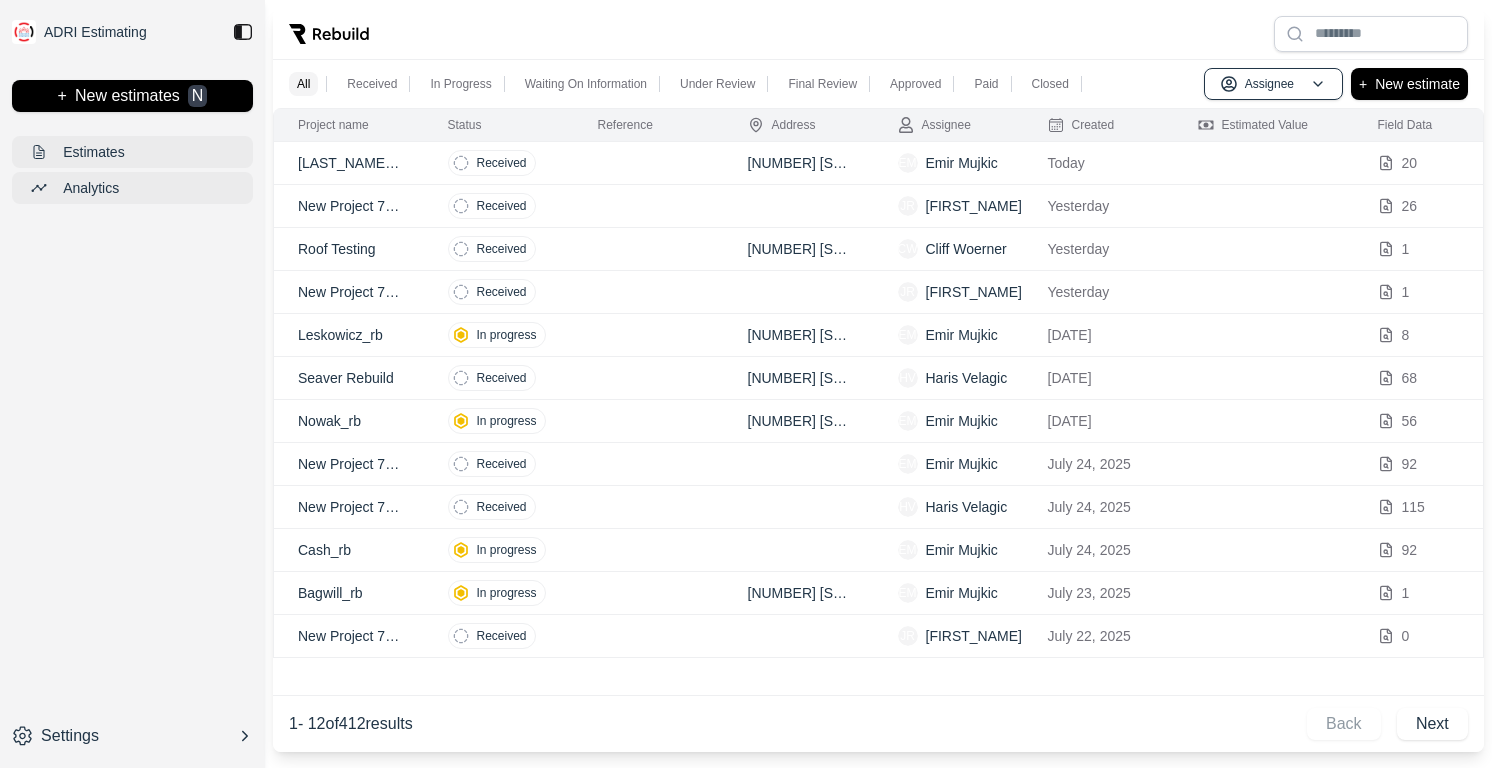 click at bounding box center (649, 206) 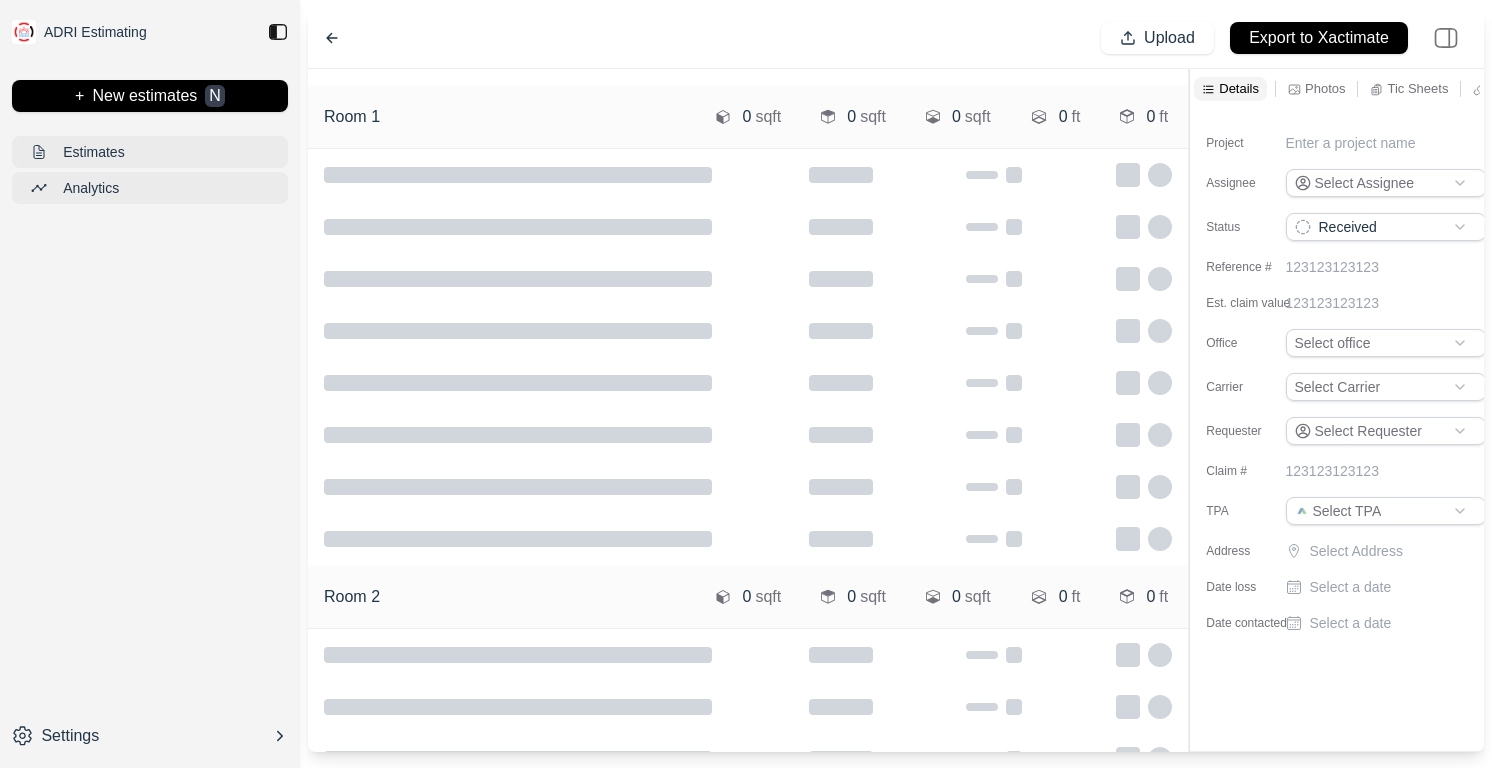 type on "**********" 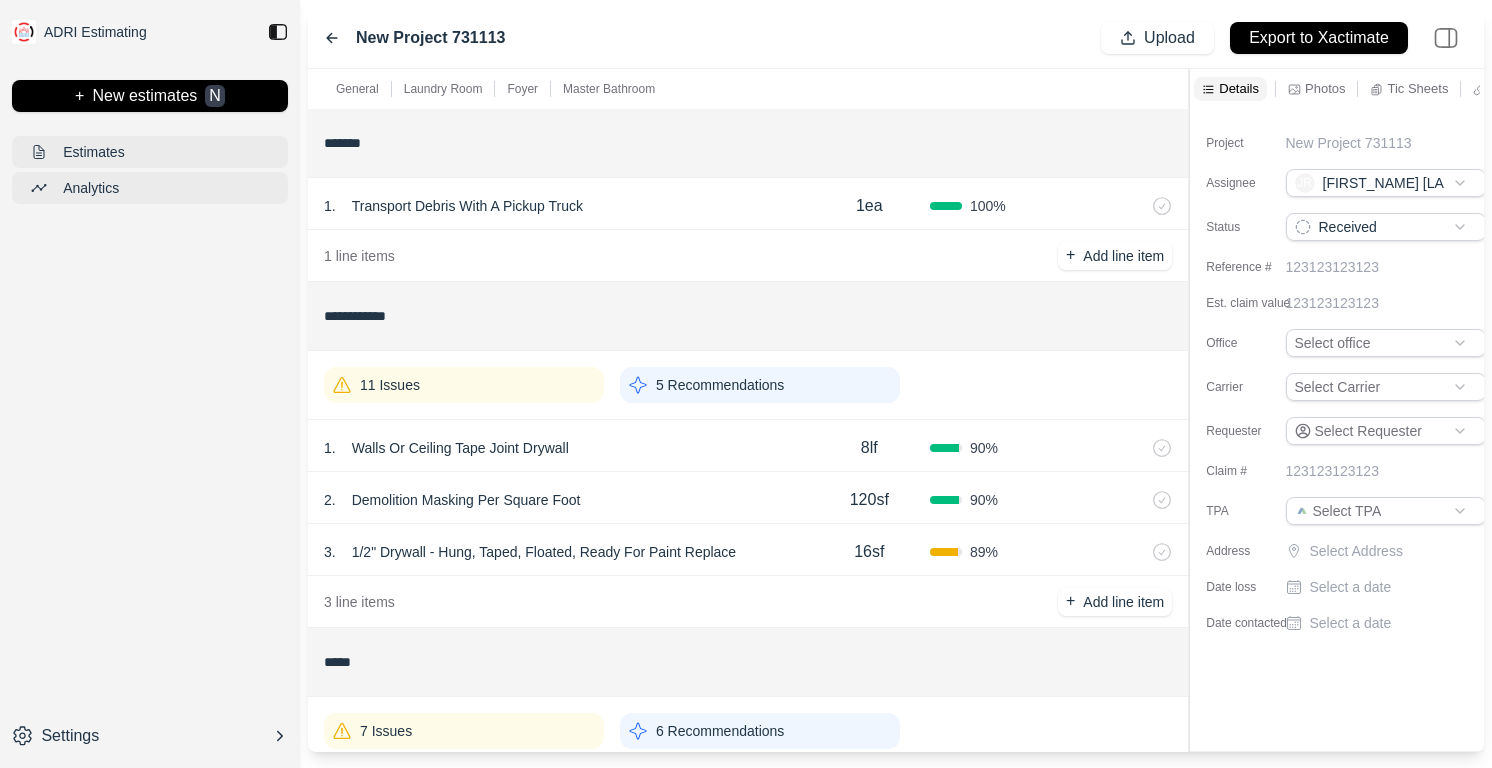 click 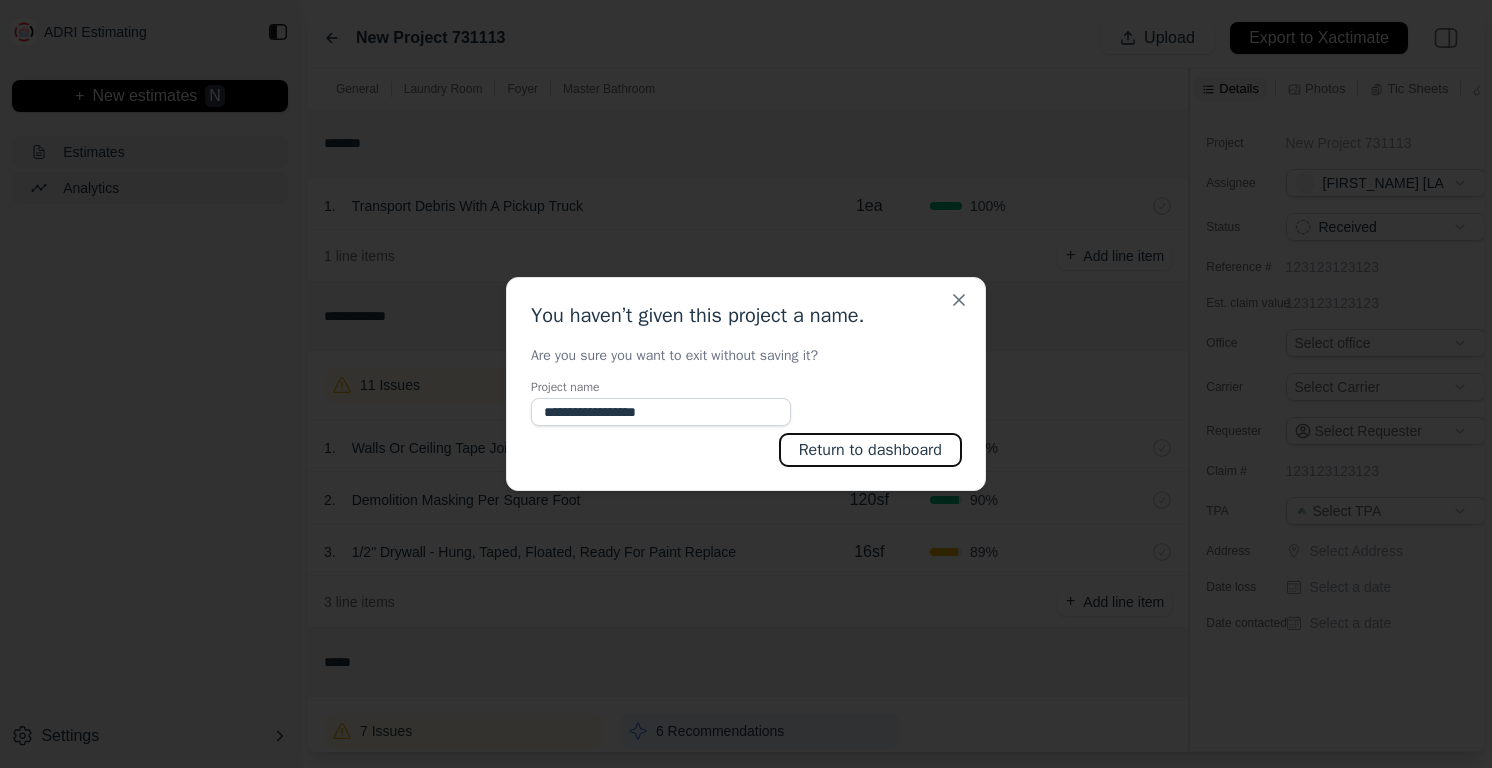 click on "Return to dashboard" at bounding box center [871, 450] 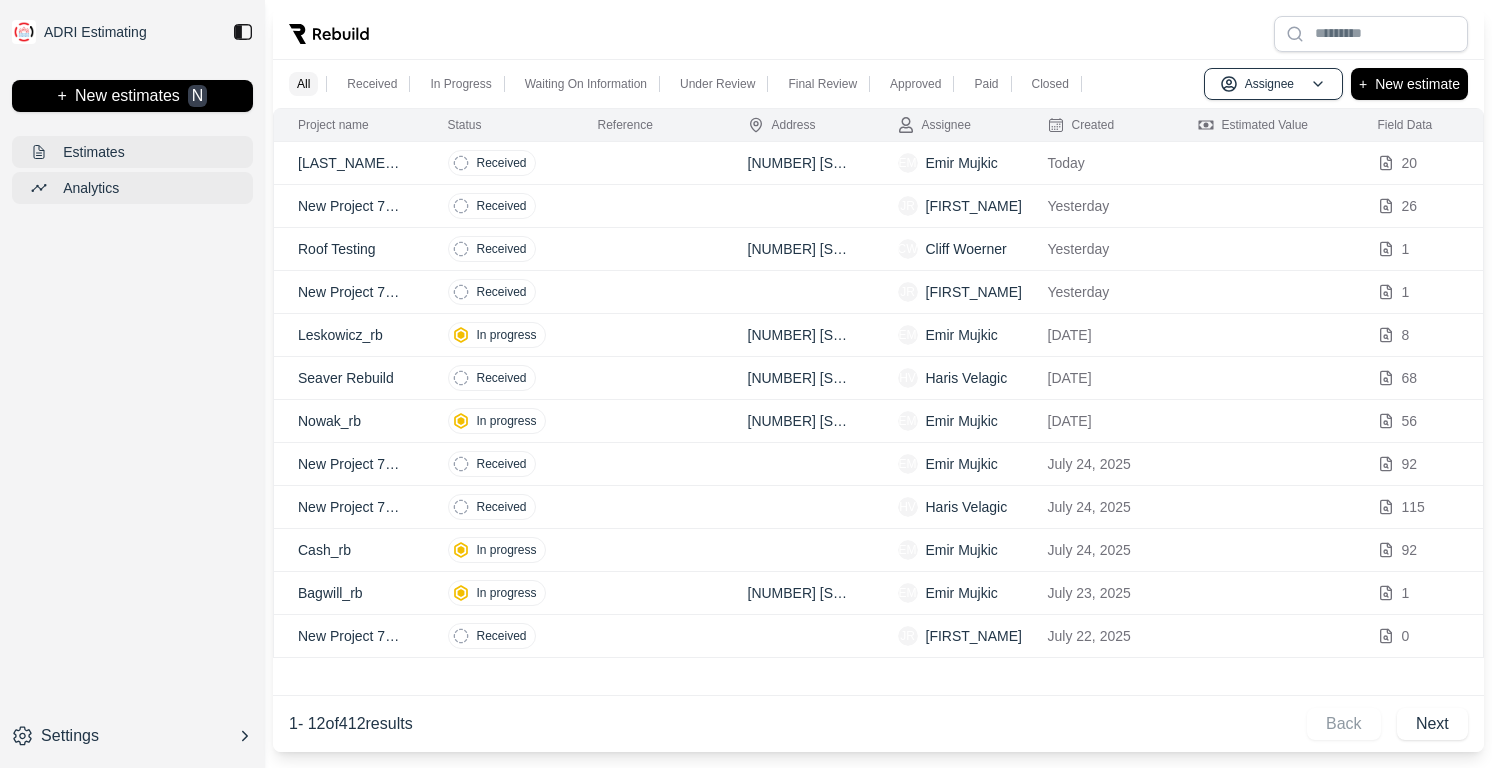 click at bounding box center [649, 335] 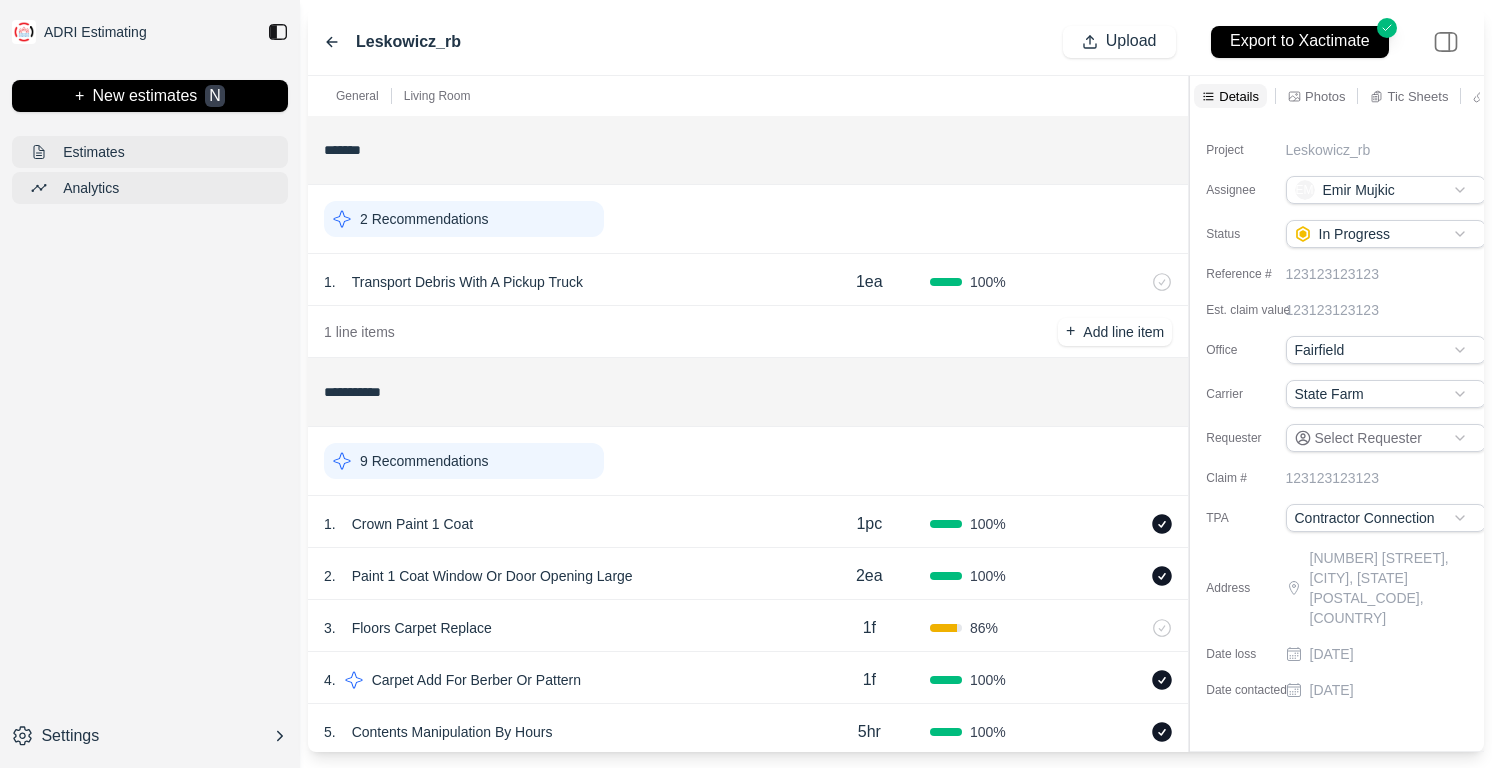 click on "Tic Sheets" at bounding box center [1417, 96] 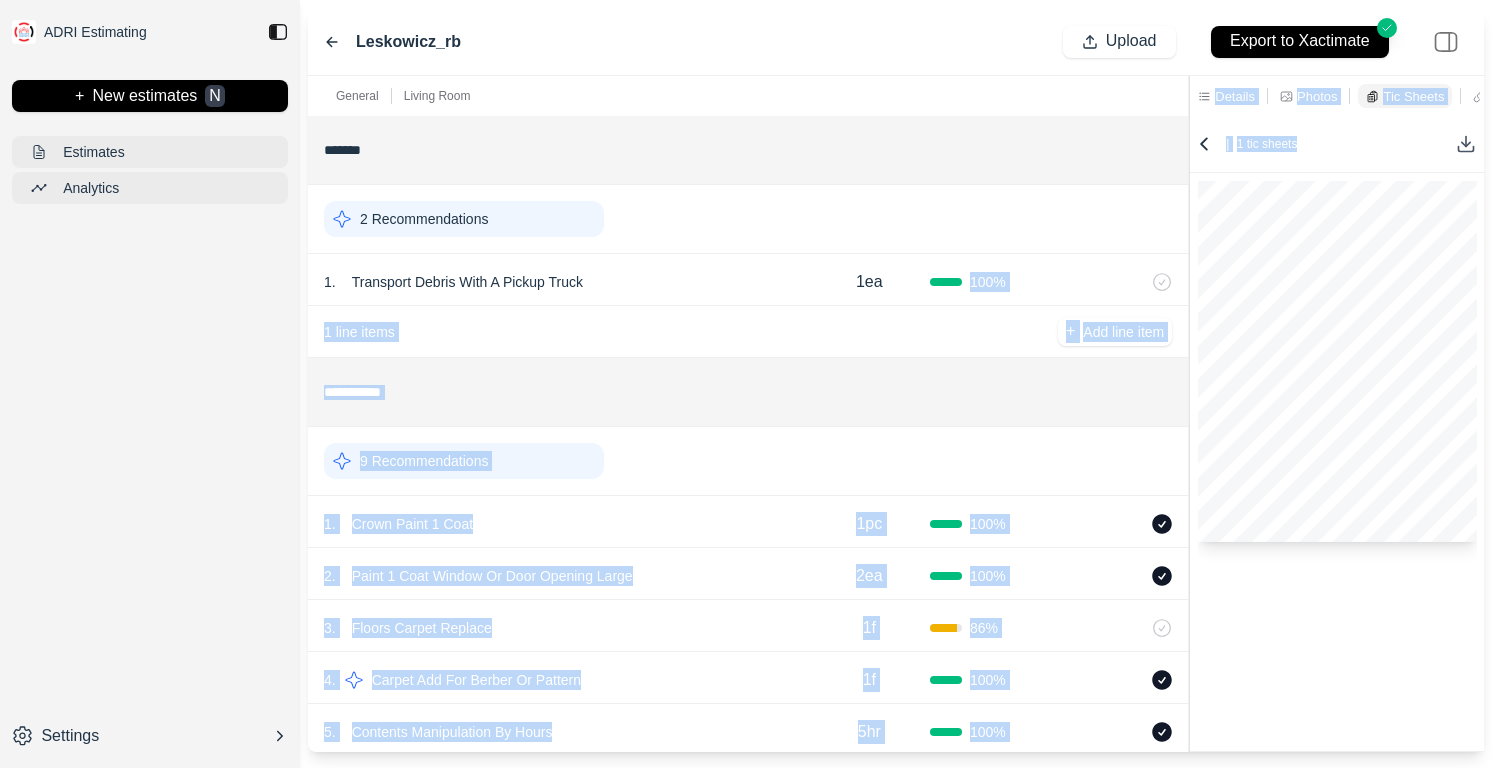 drag, startPoint x: 1197, startPoint y: 237, endPoint x: 994, endPoint y: 264, distance: 204.78769 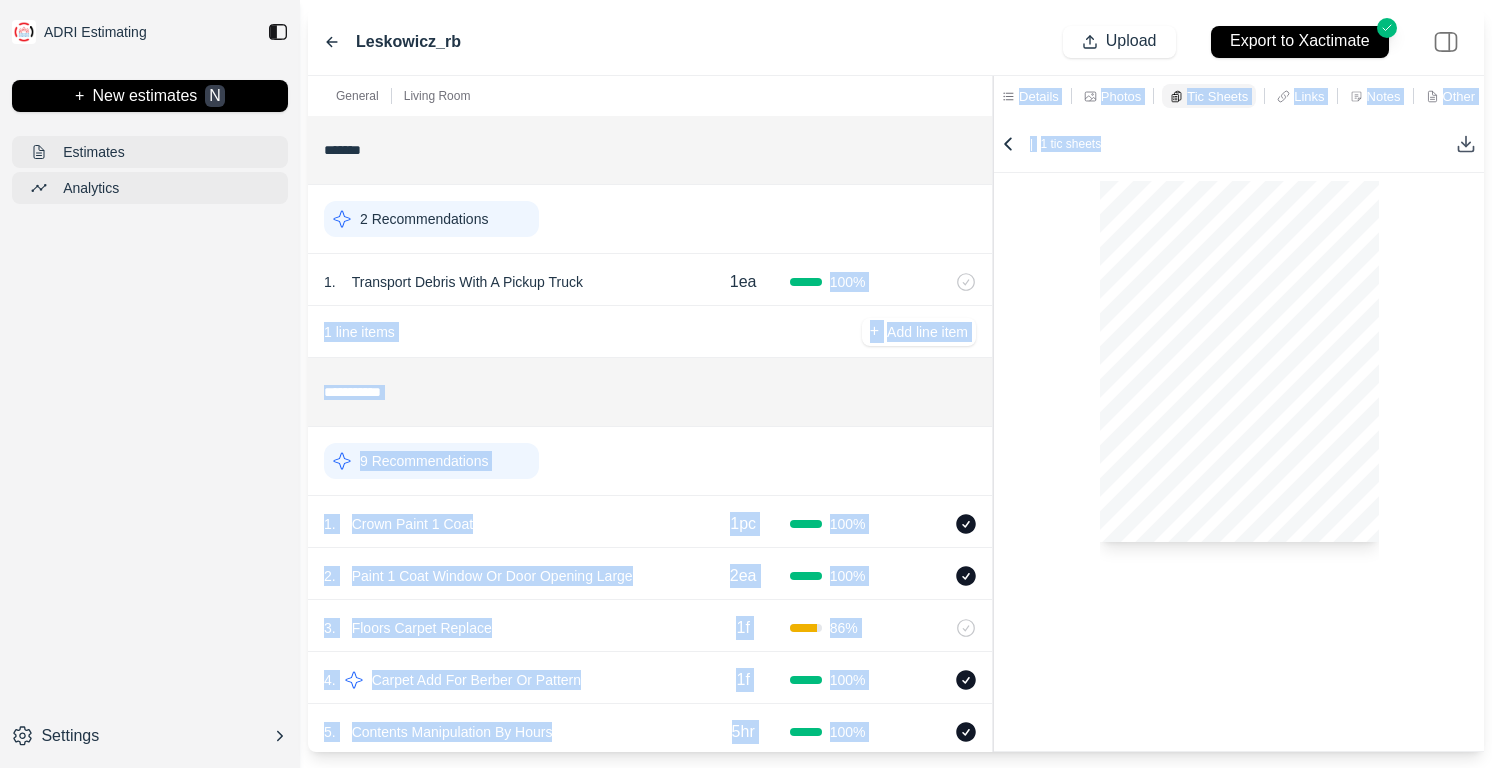 click on "**********" at bounding box center (896, 414) 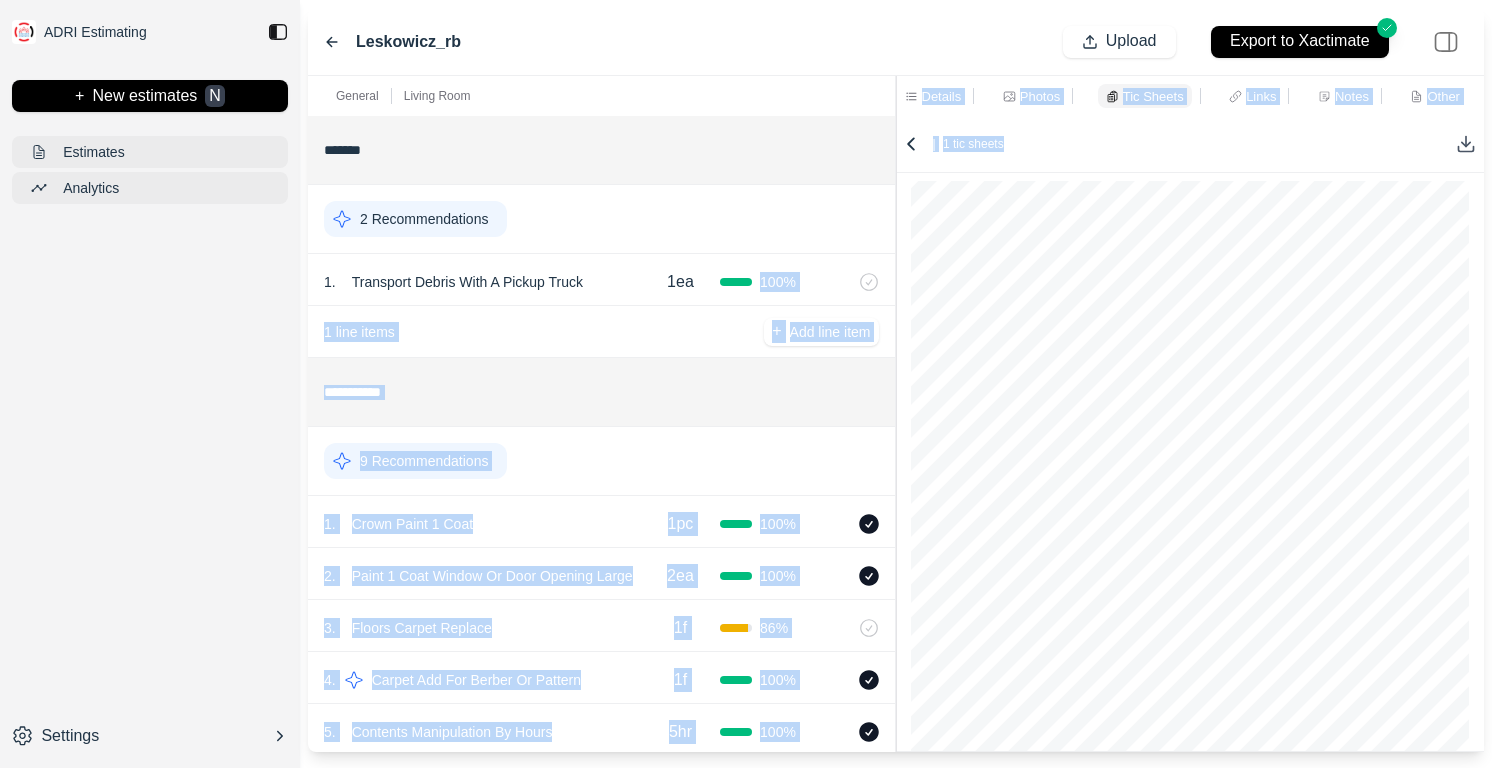 scroll, scrollTop: 150, scrollLeft: 0, axis: vertical 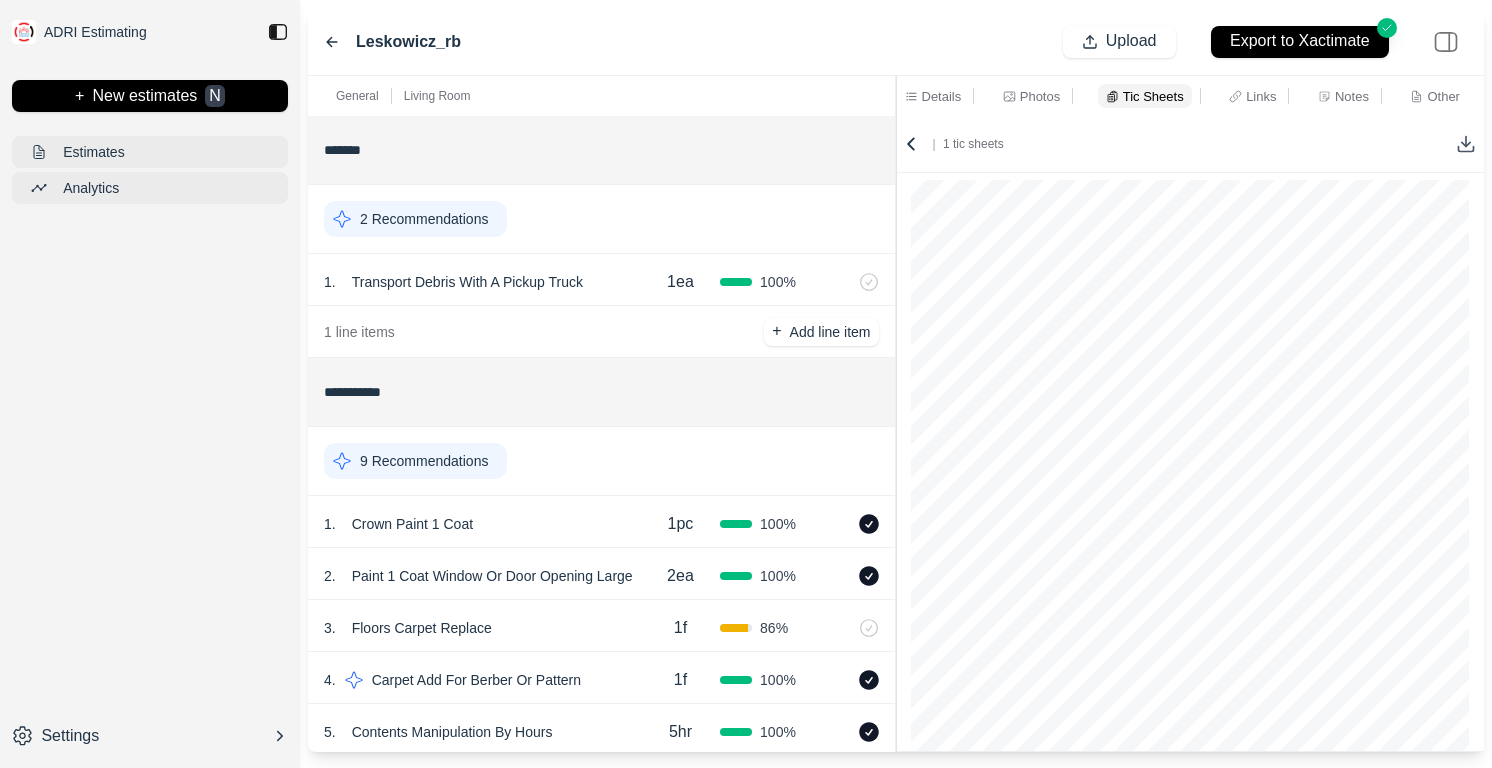 click 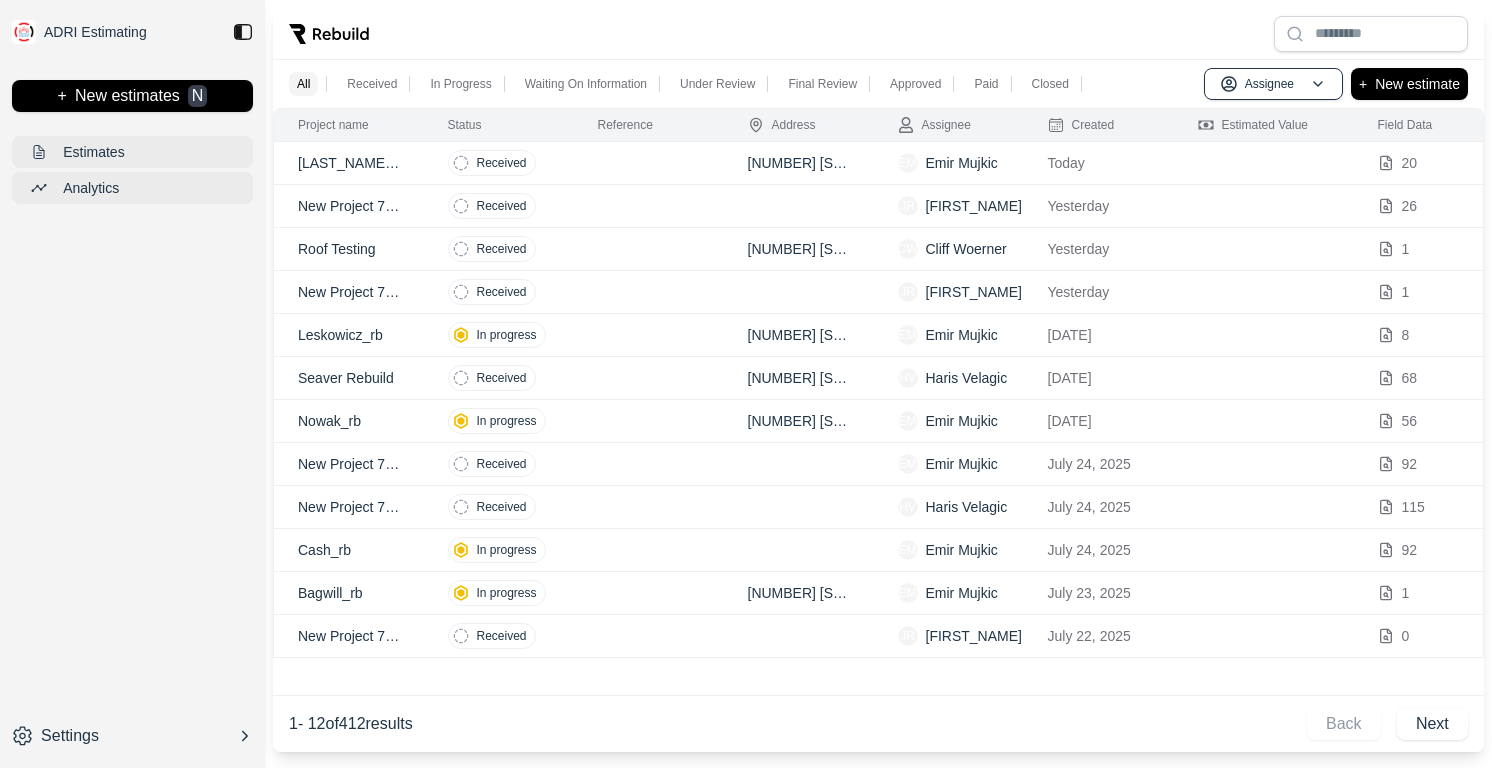 click at bounding box center [243, 32] 